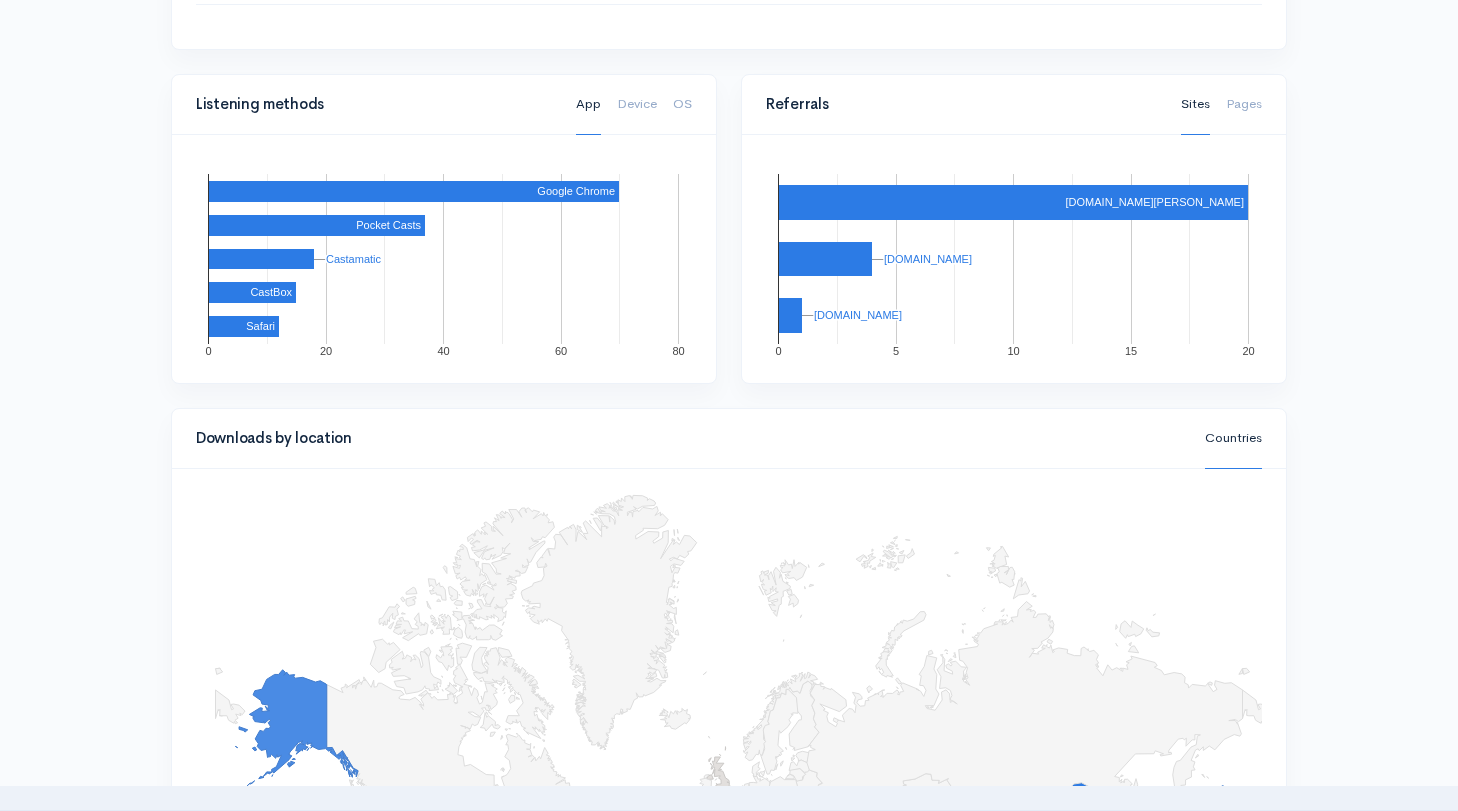 scroll, scrollTop: 0, scrollLeft: 0, axis: both 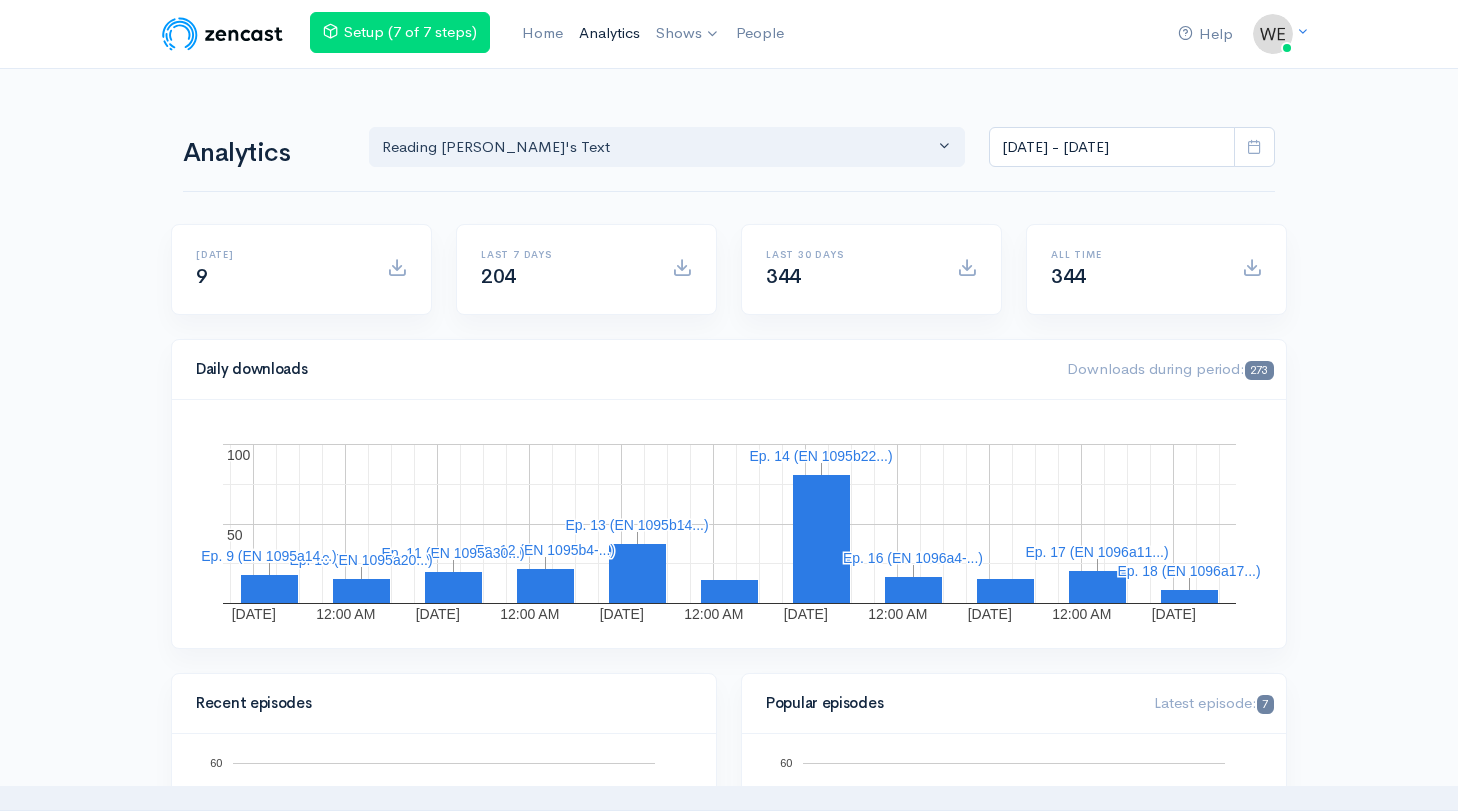 click on "Analytics" at bounding box center [609, 33] 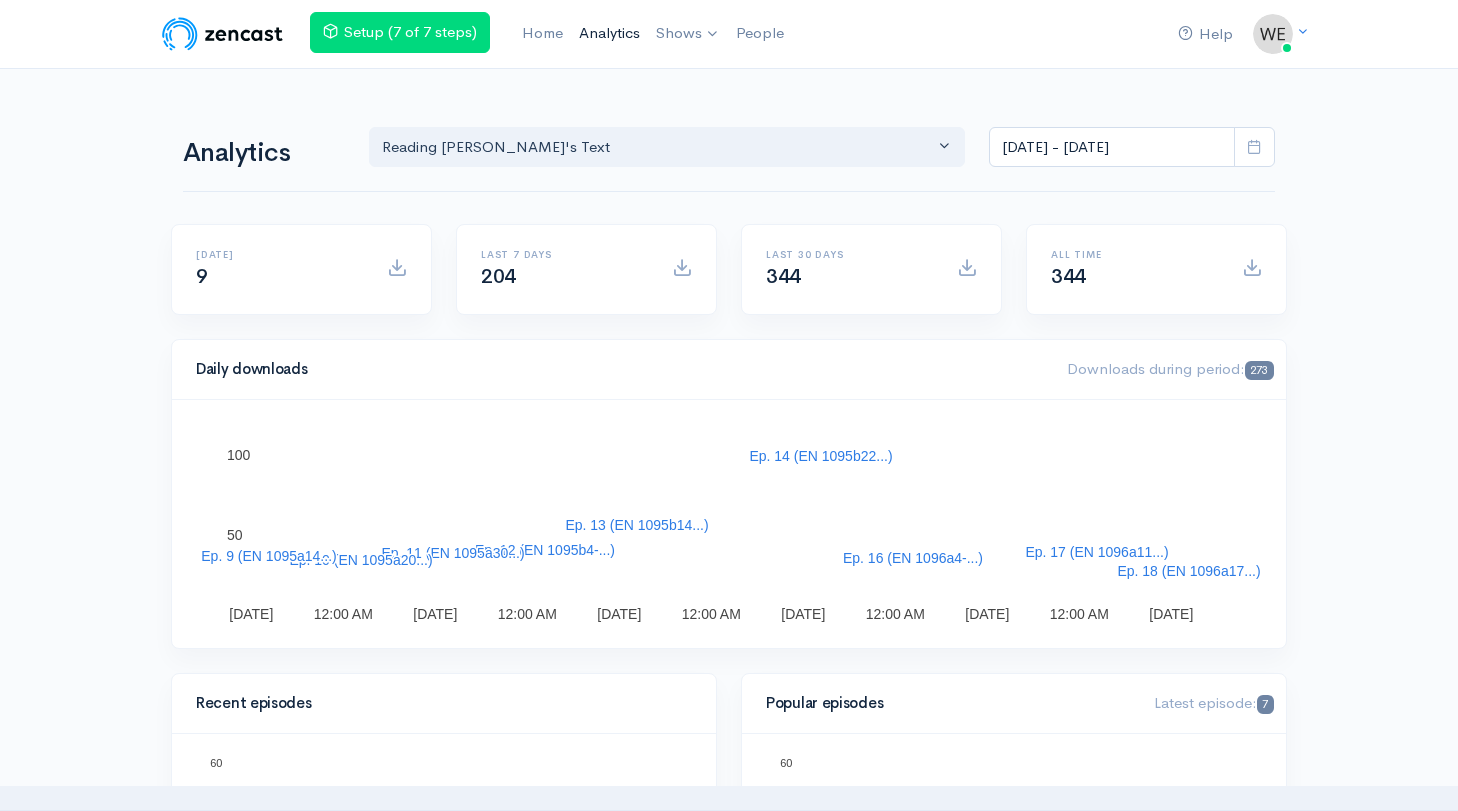 scroll, scrollTop: 0, scrollLeft: 0, axis: both 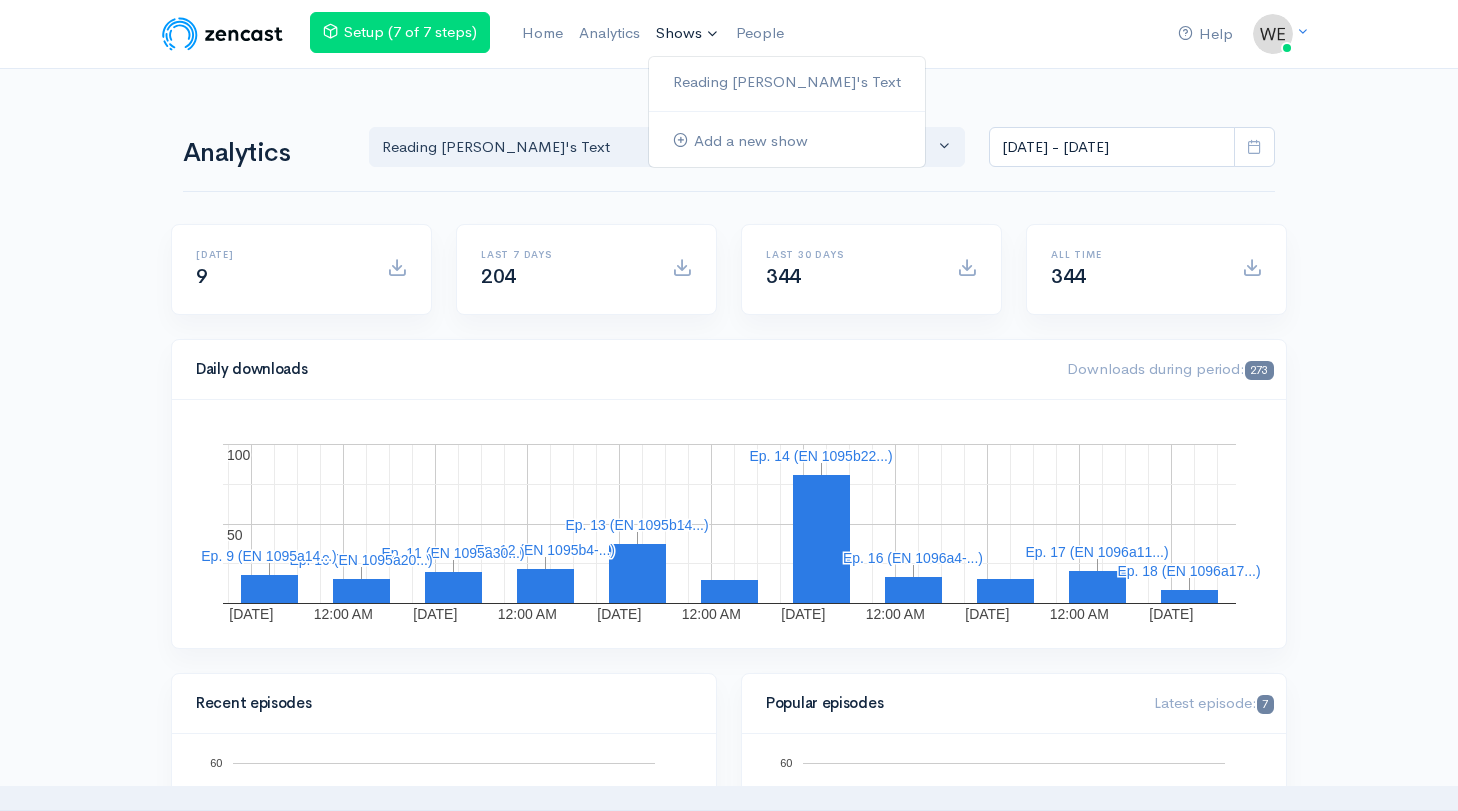 click on "Shows" at bounding box center [688, 34] 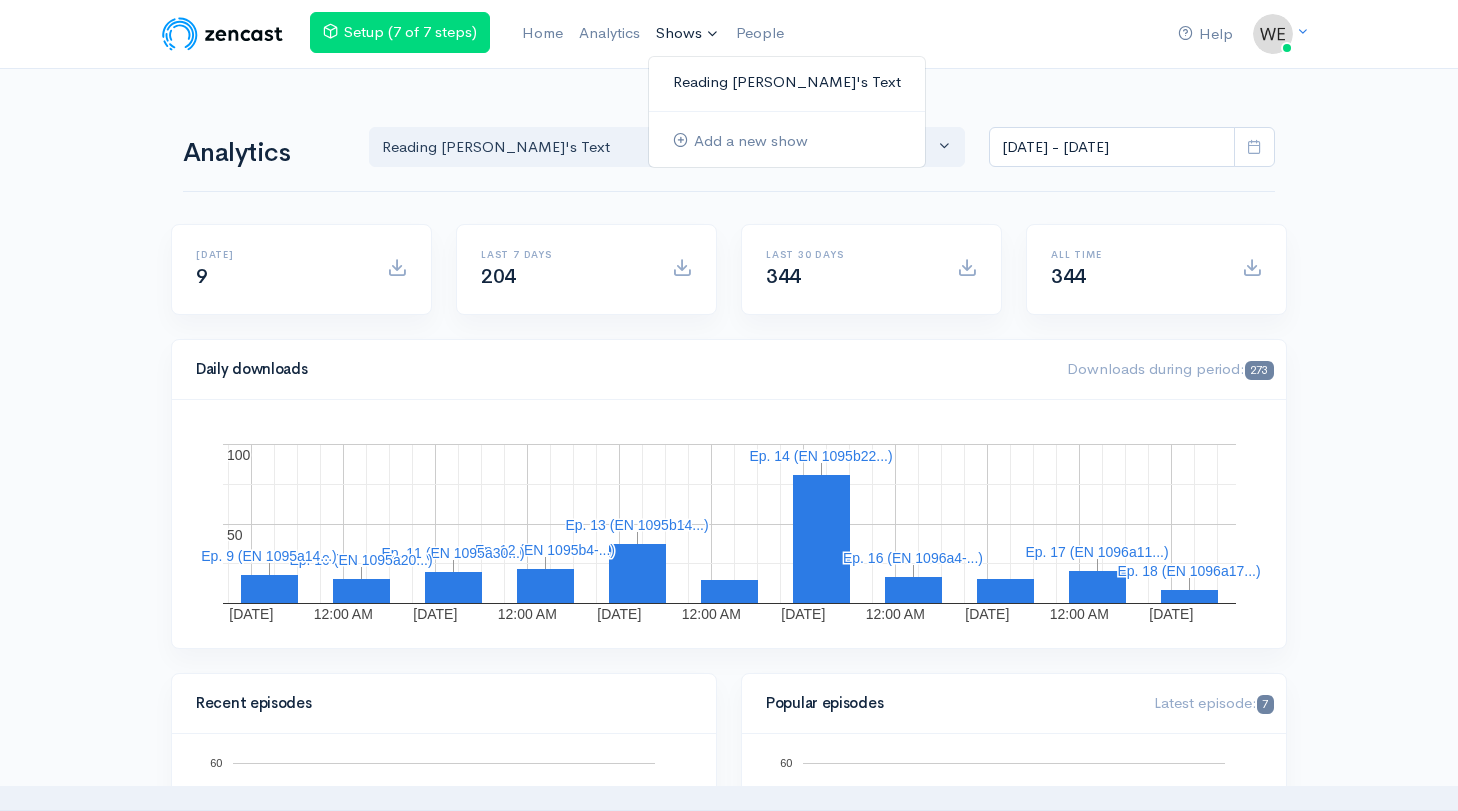 click on "Reading [PERSON_NAME]'s Text" at bounding box center [787, 82] 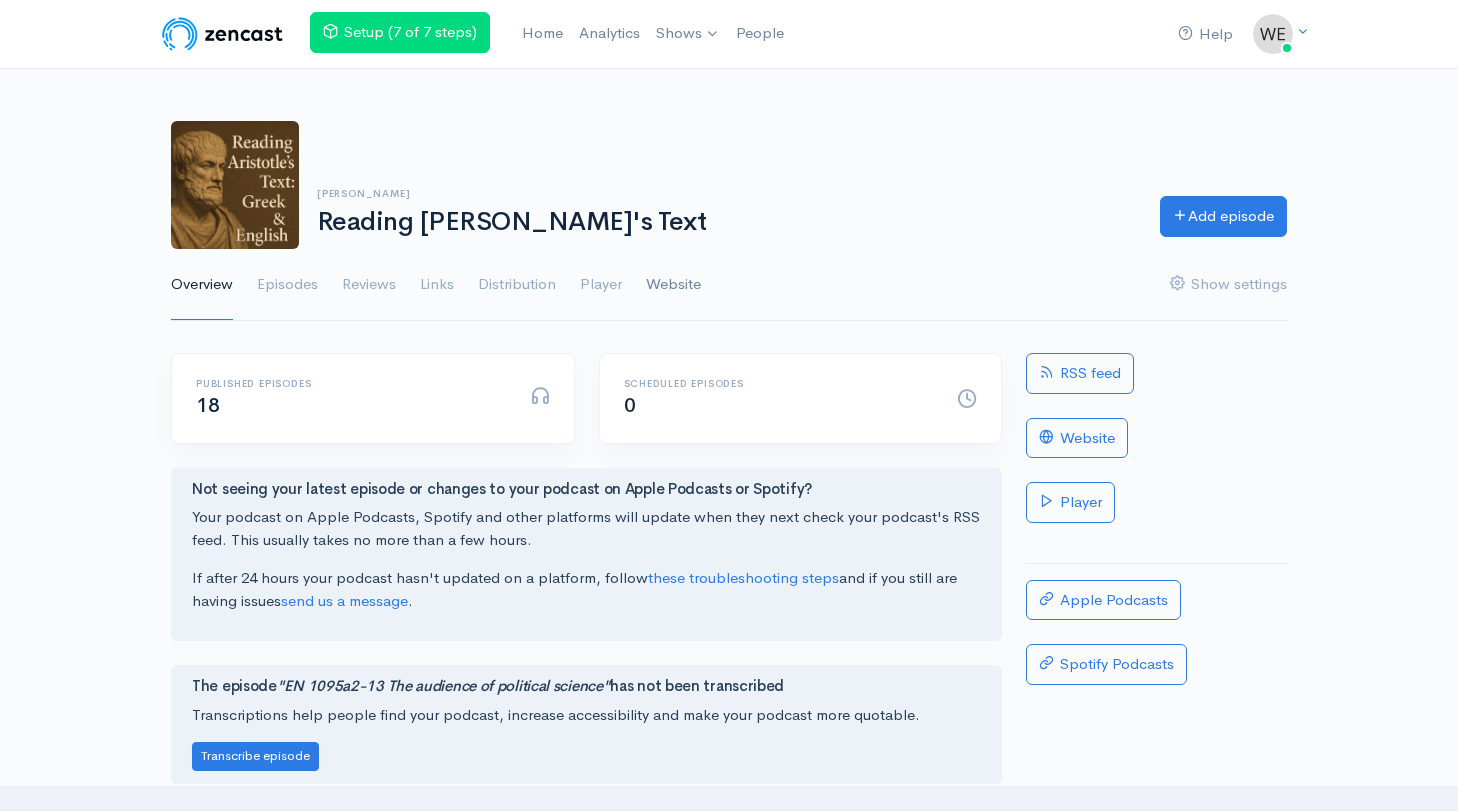 scroll, scrollTop: 0, scrollLeft: 0, axis: both 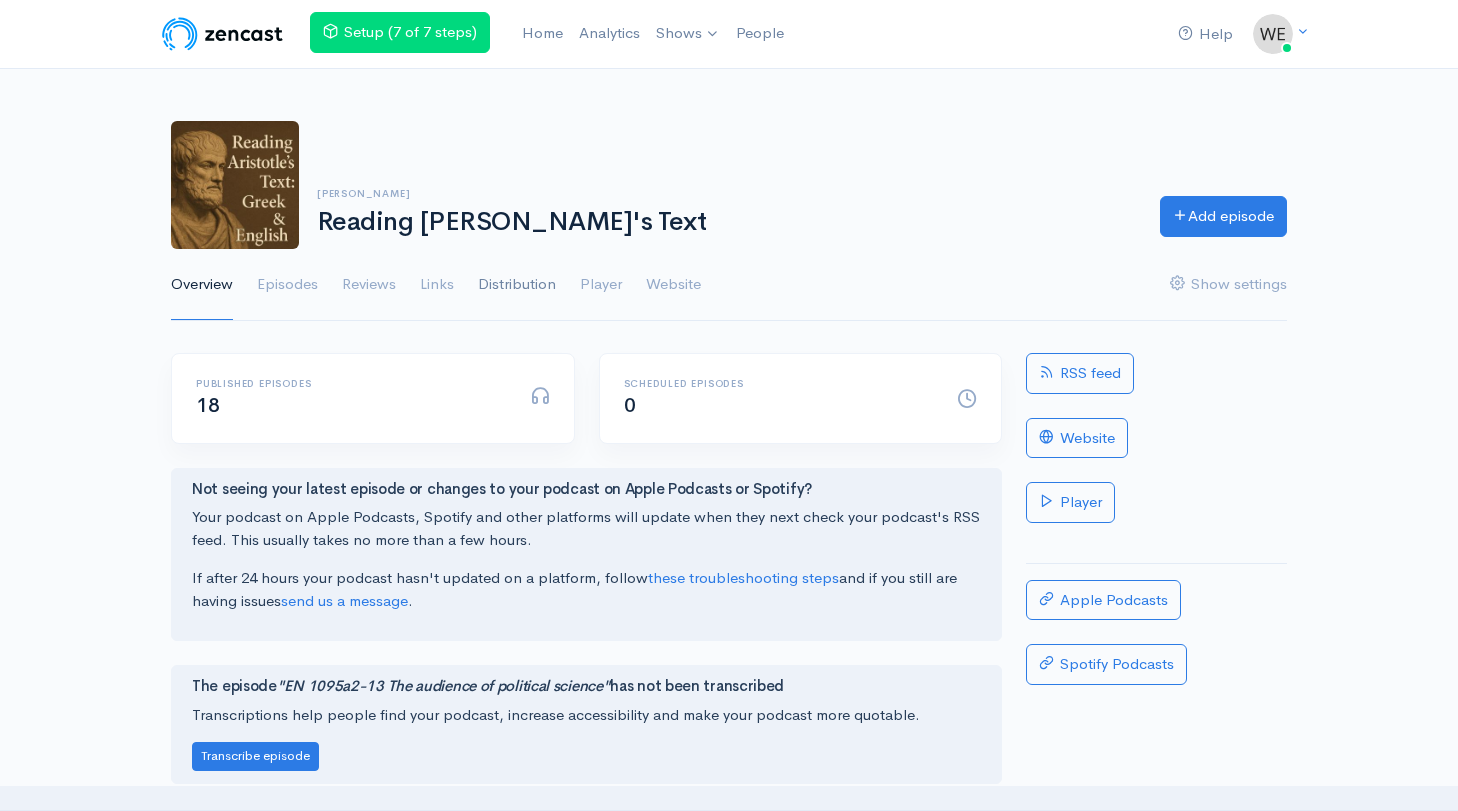 click on "Distribution" at bounding box center (517, 285) 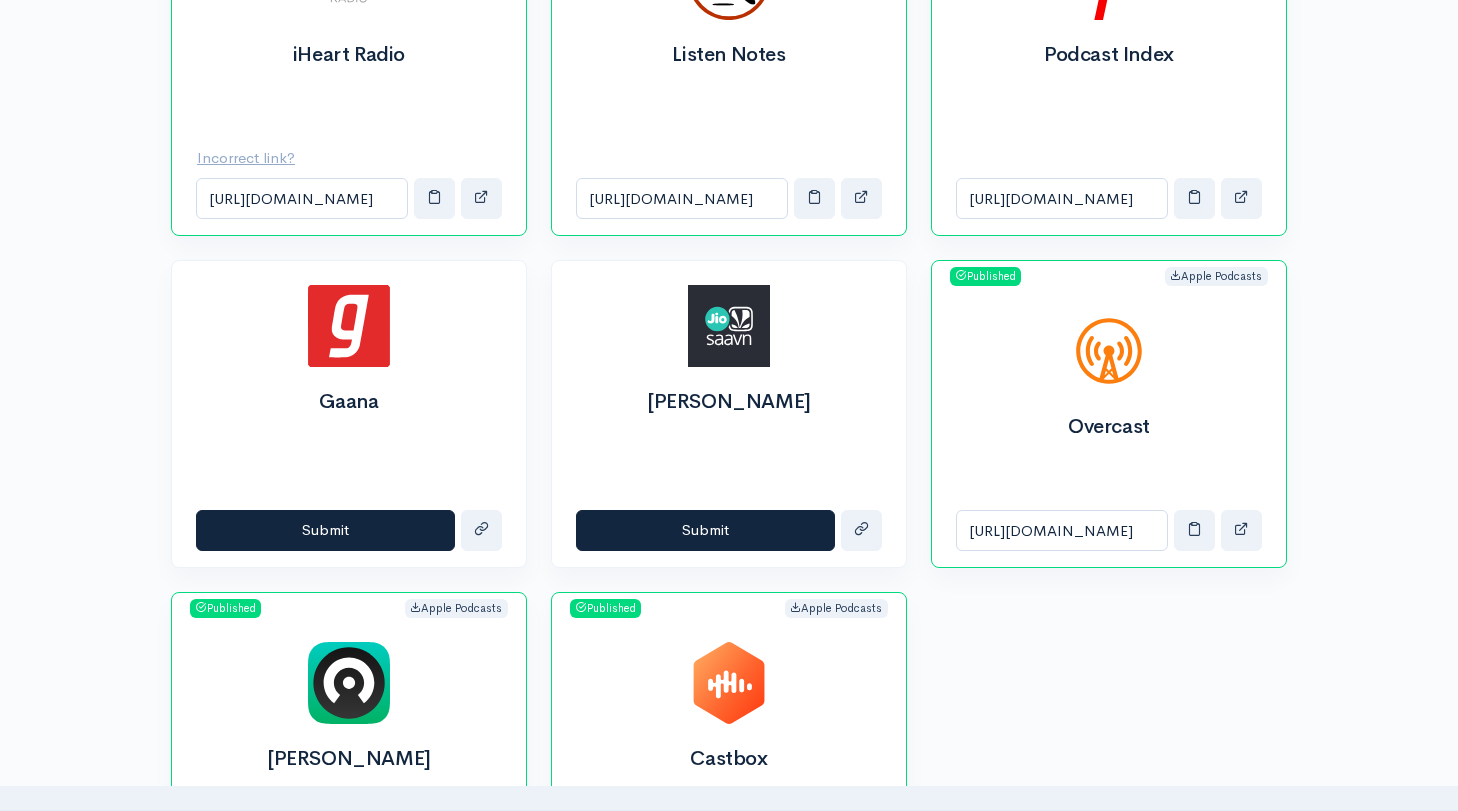 scroll, scrollTop: 1924, scrollLeft: 0, axis: vertical 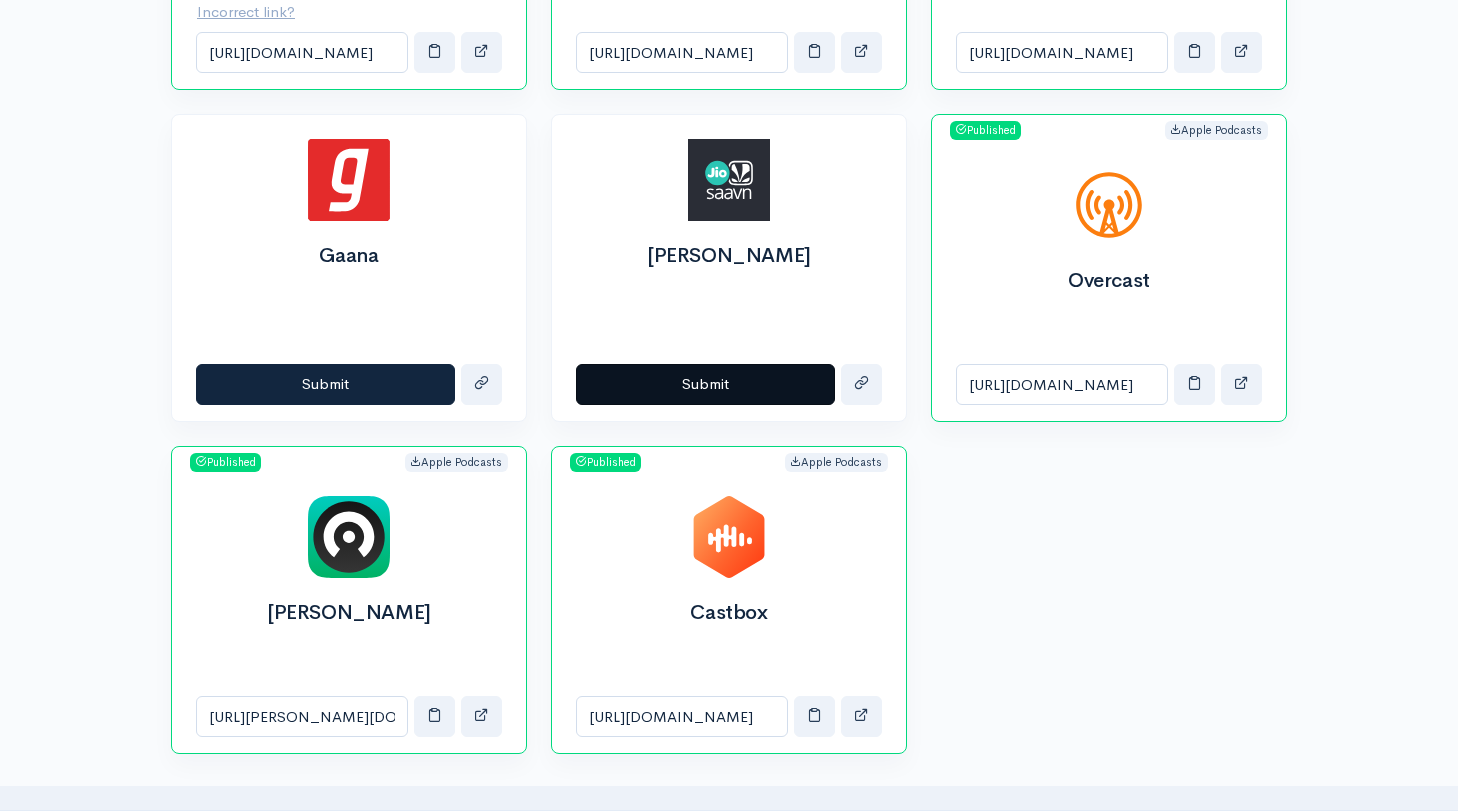 click on "Submit" at bounding box center (705, 384) 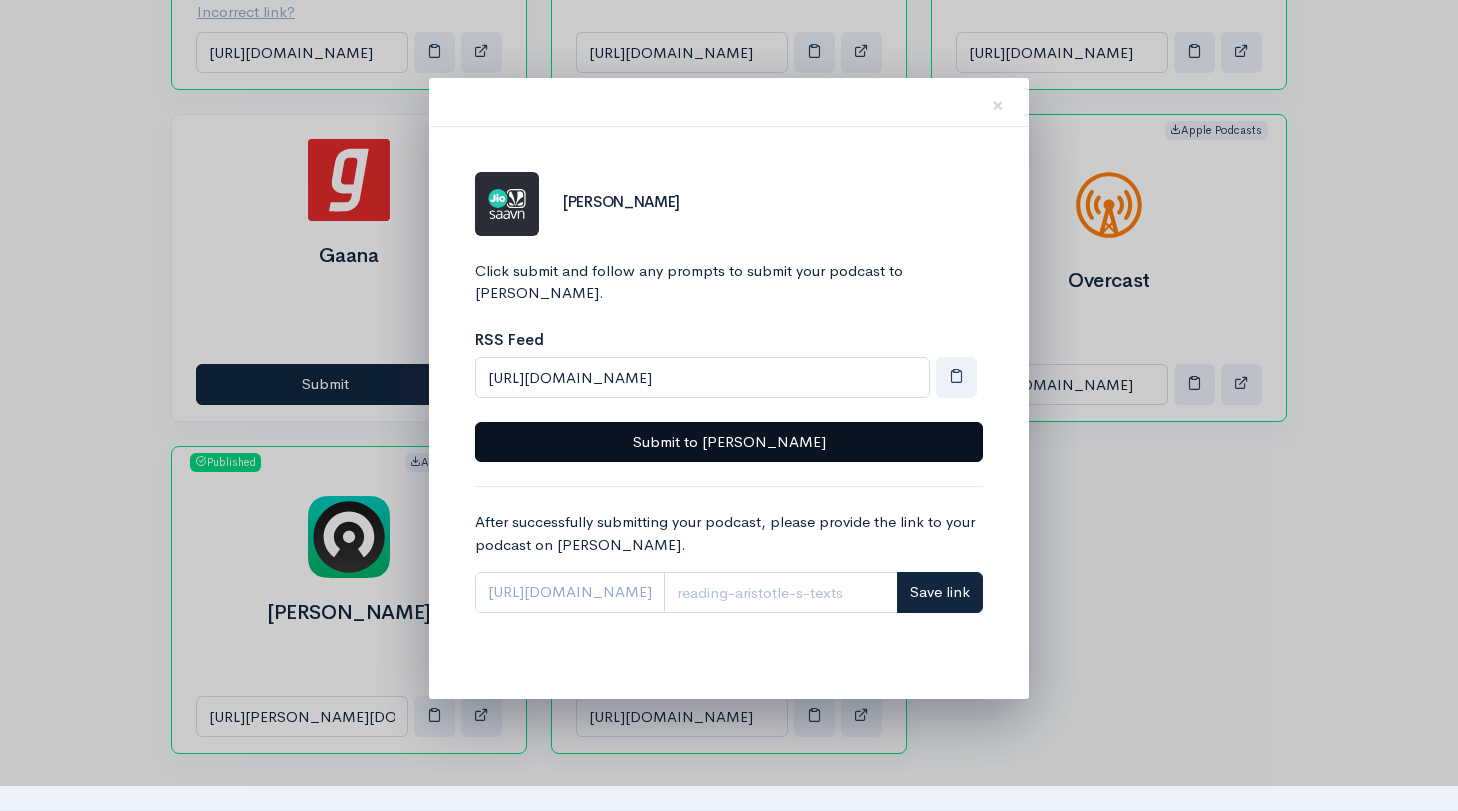 click on "Submit to [PERSON_NAME]" at bounding box center (729, 442) 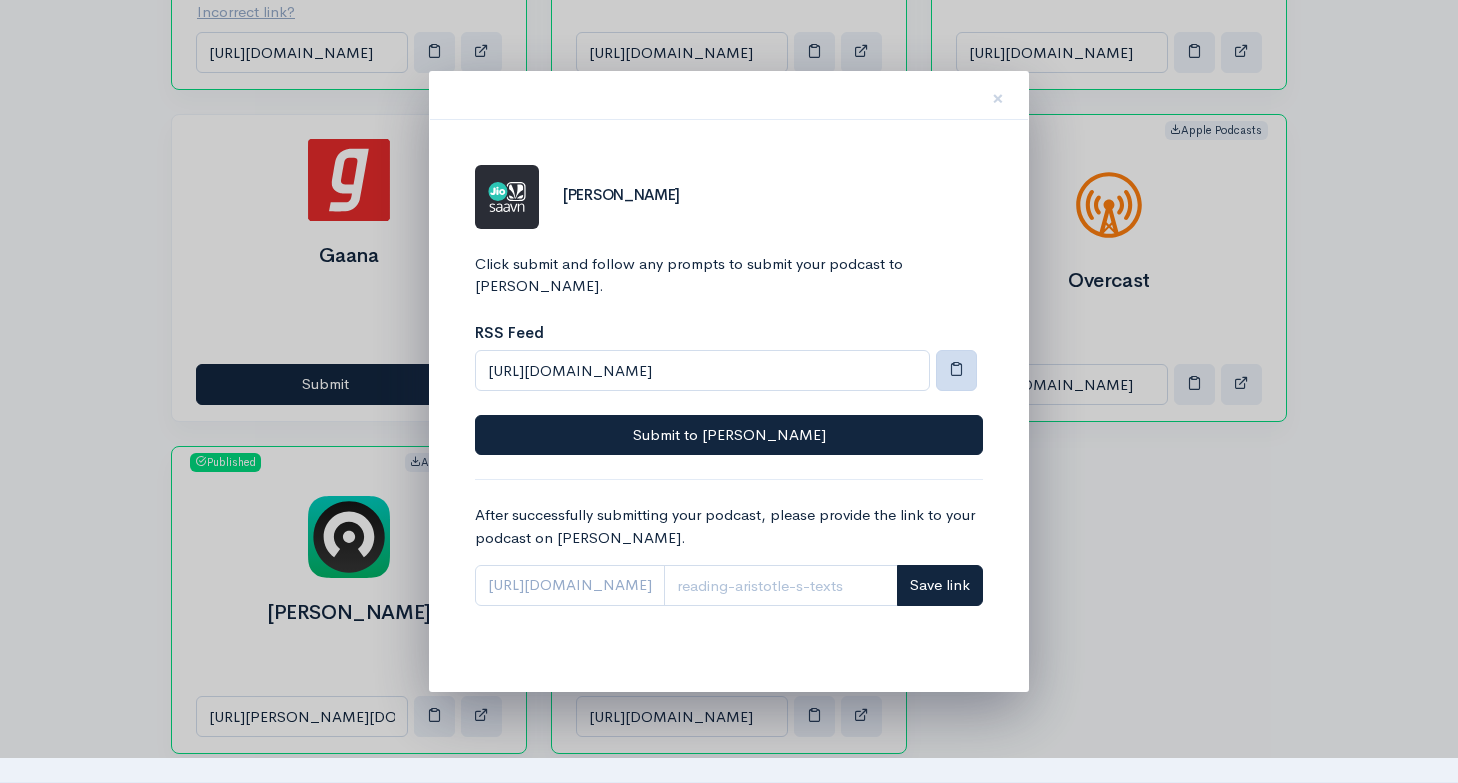 click at bounding box center (956, 370) 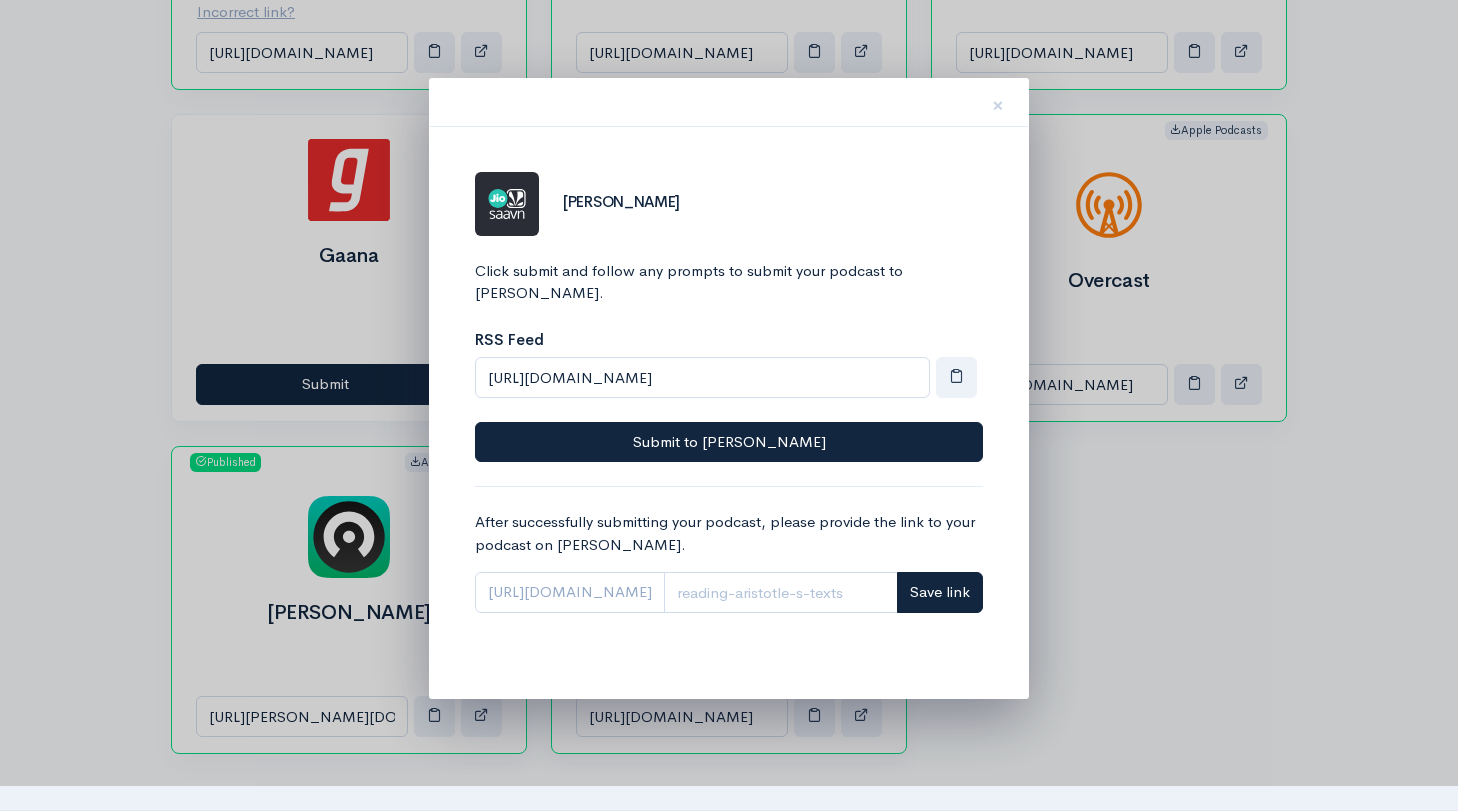 click on "[URL][DOMAIN_NAME]" at bounding box center (570, 592) 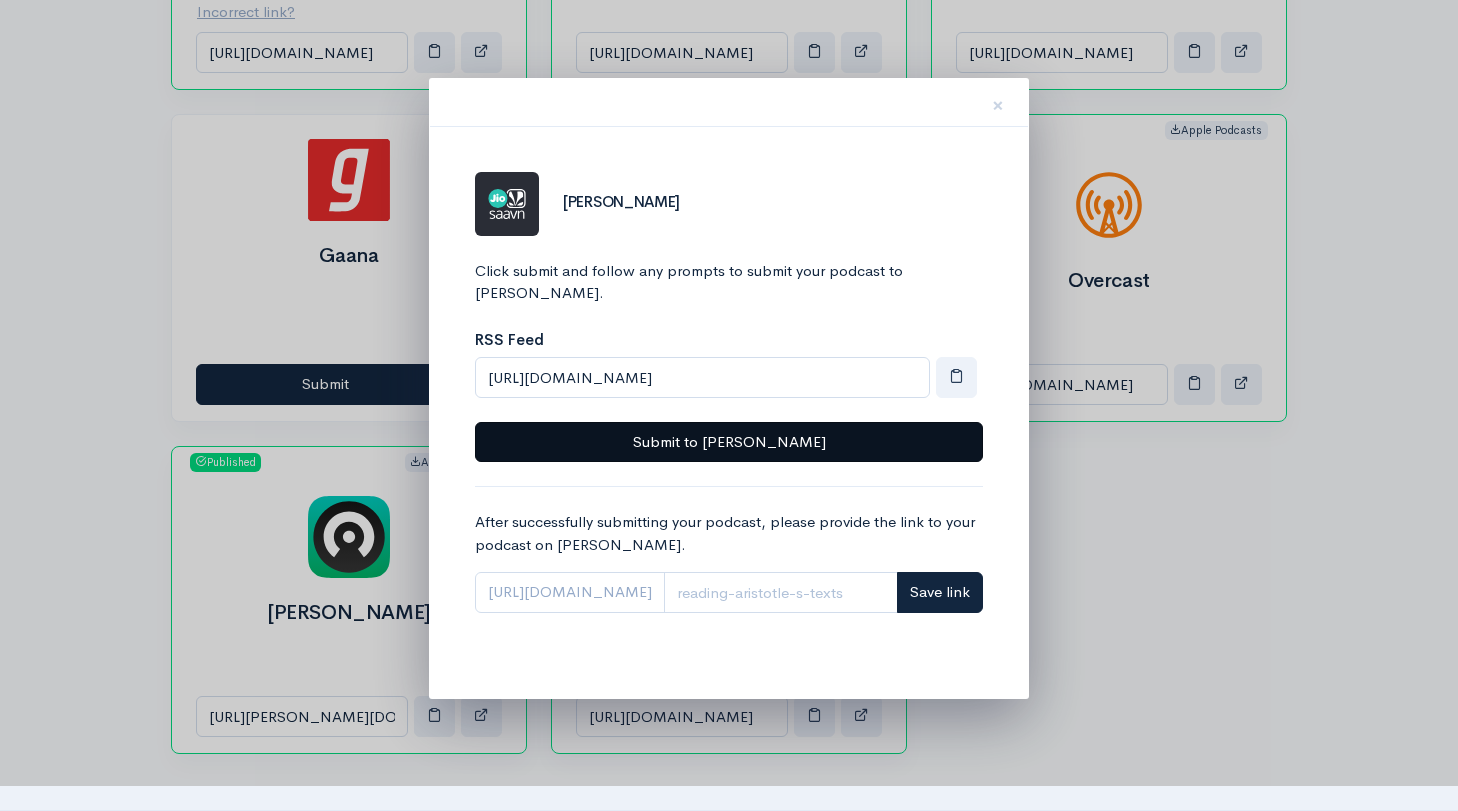 click on "Submit to [PERSON_NAME]" at bounding box center [729, 442] 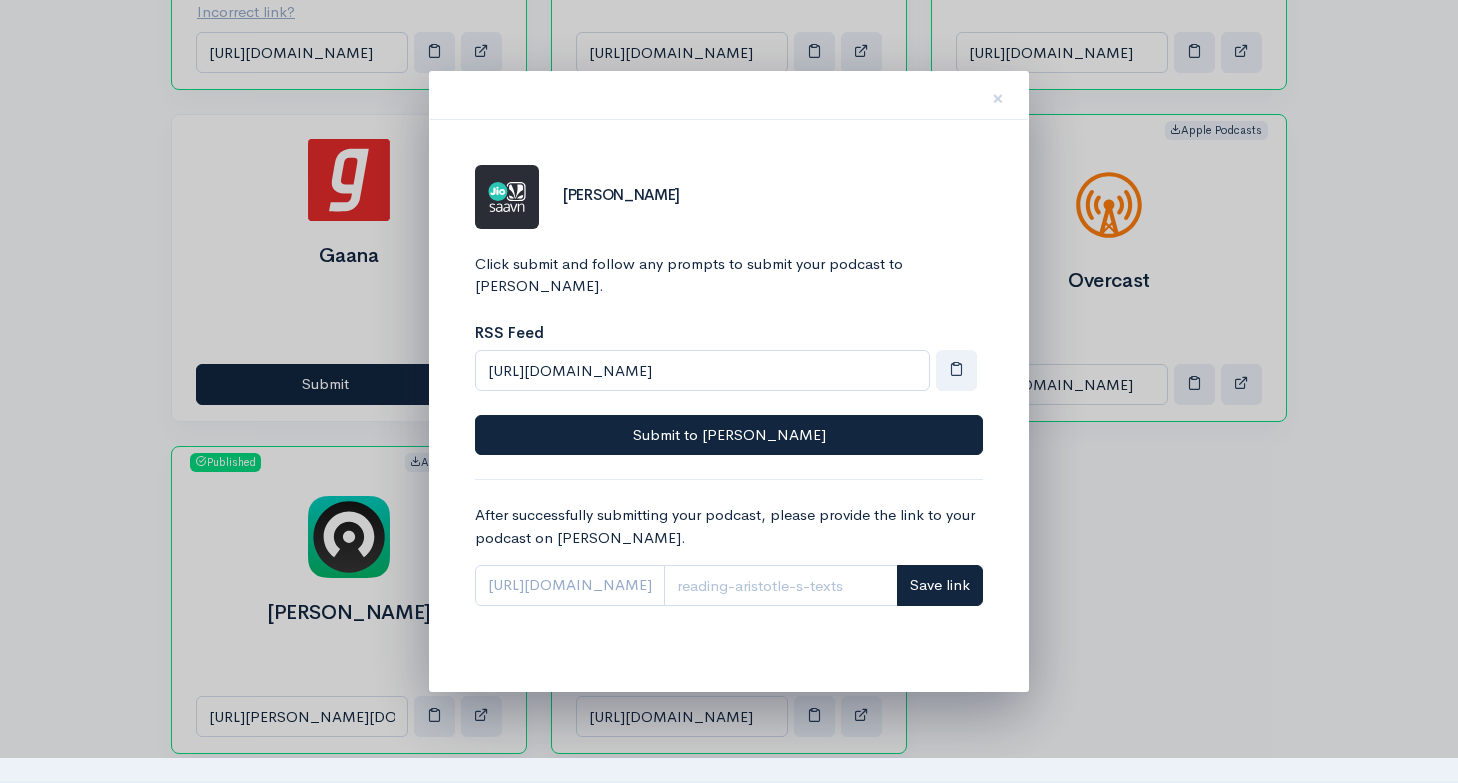 click on "[URL][DOMAIN_NAME]" at bounding box center (570, 585) 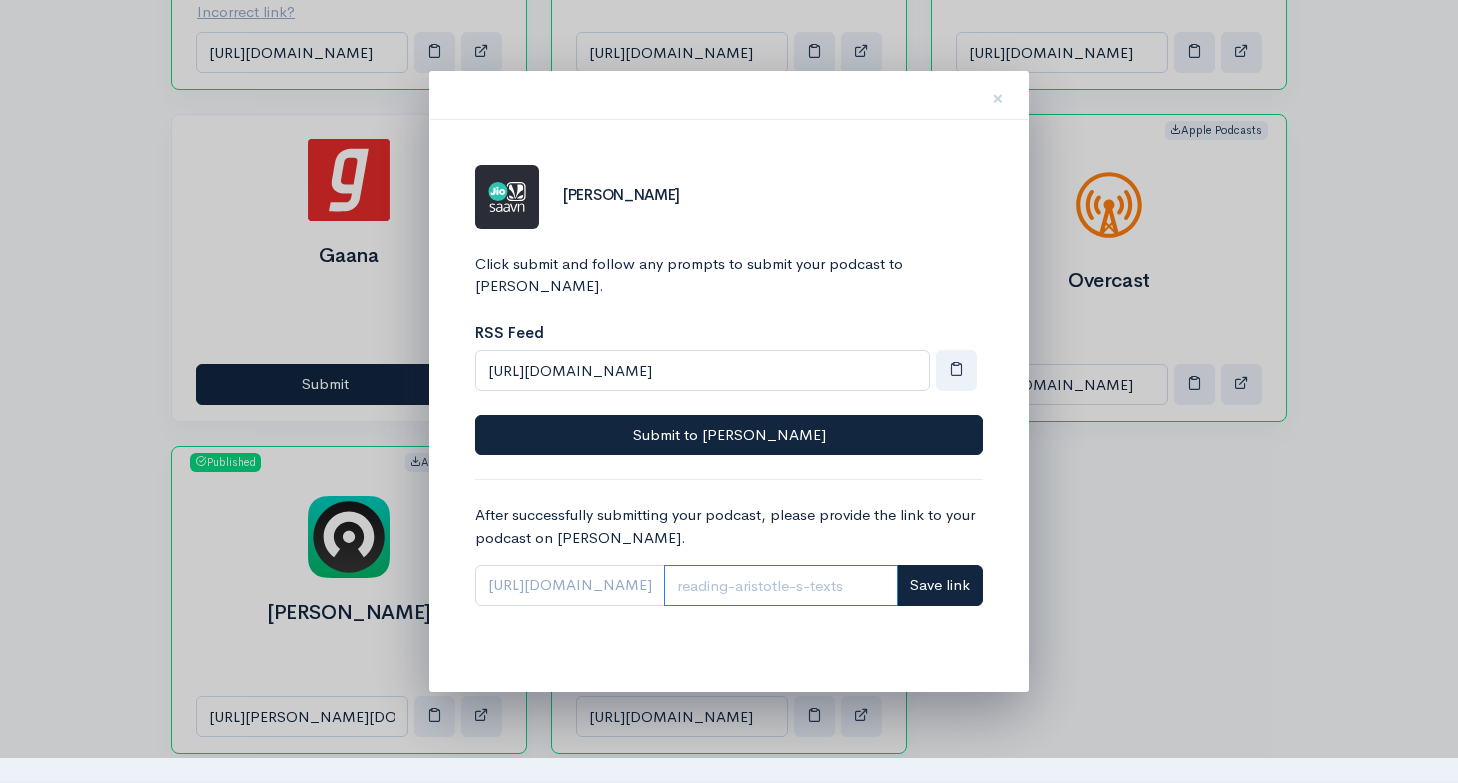 click at bounding box center (781, 585) 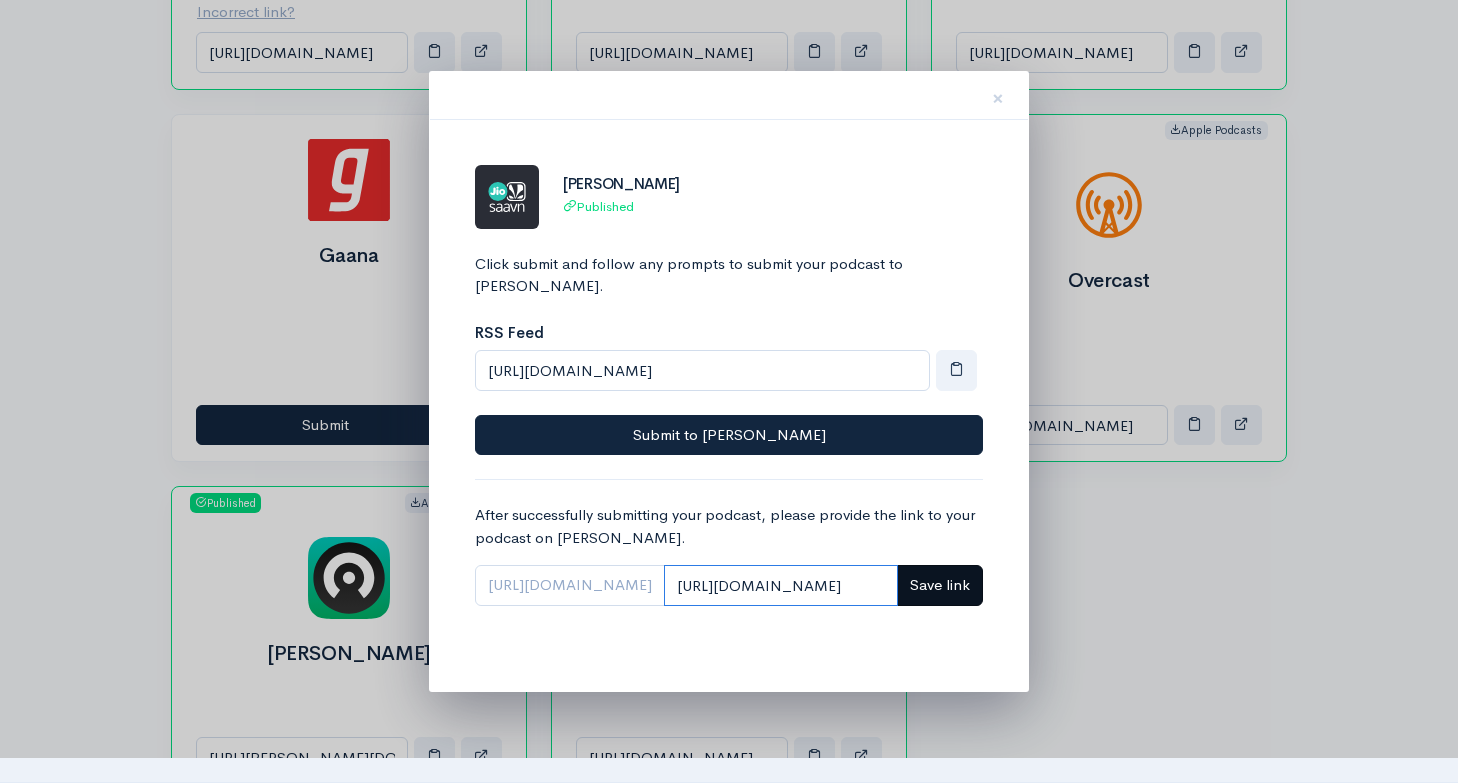type on "[URL][DOMAIN_NAME]" 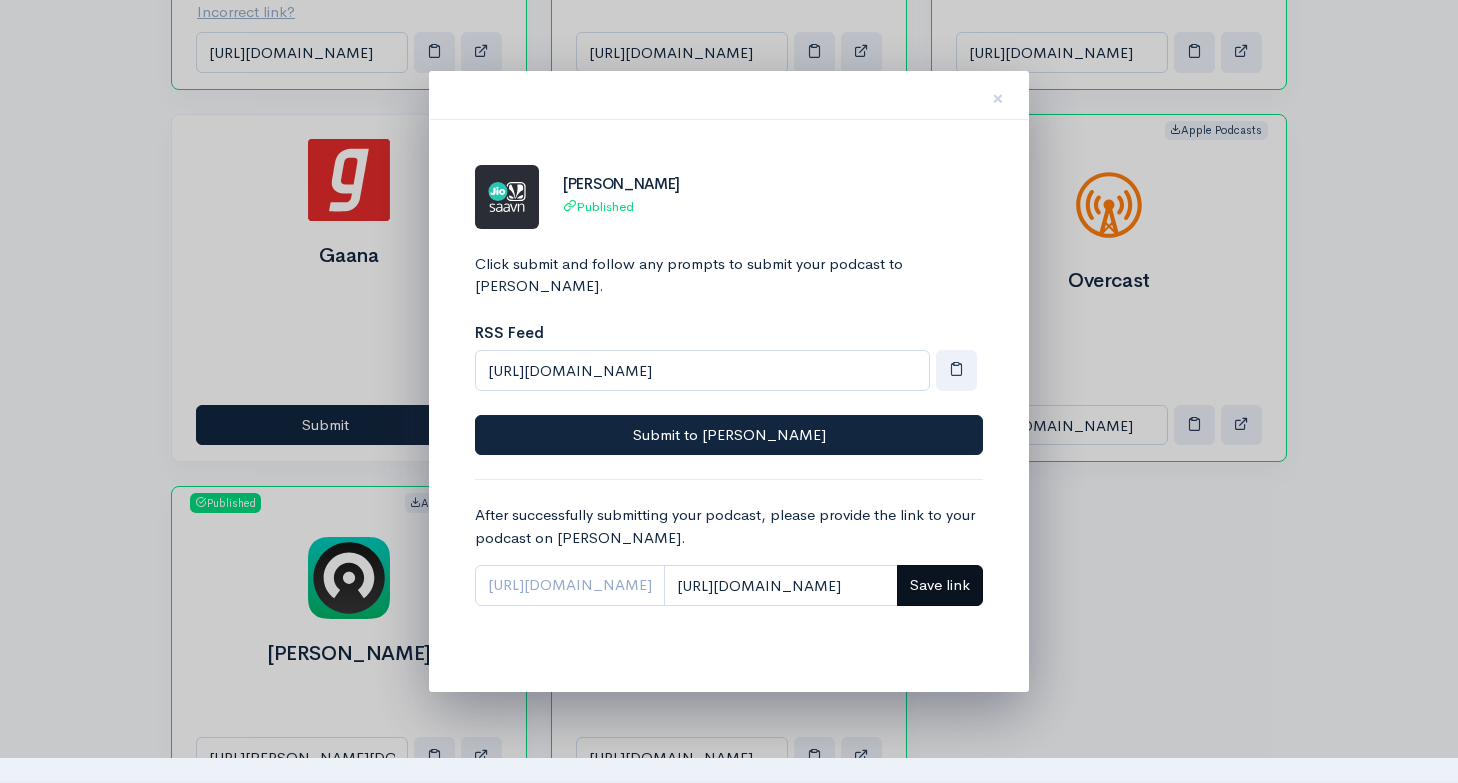 click on "Save link" at bounding box center (940, 584) 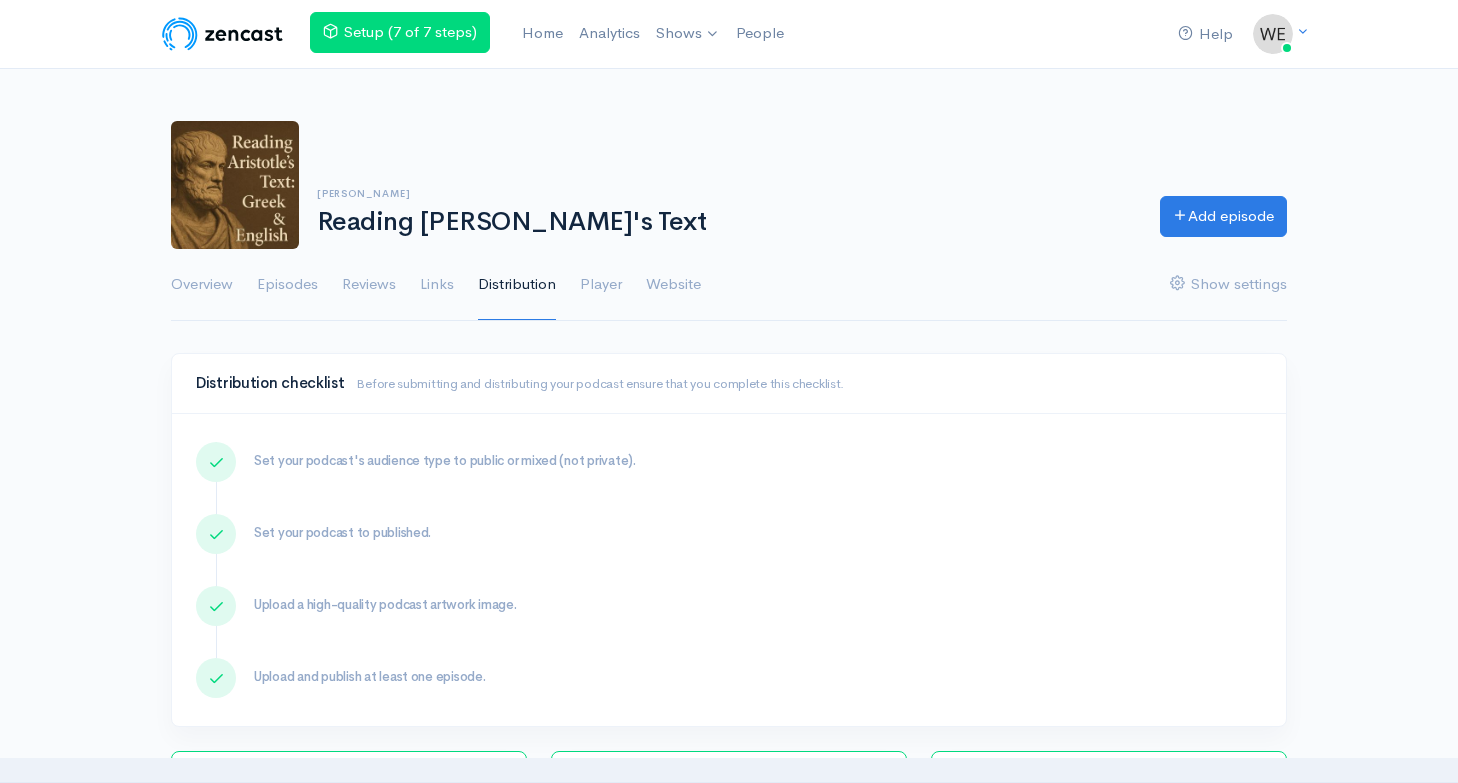 scroll, scrollTop: 1960, scrollLeft: 0, axis: vertical 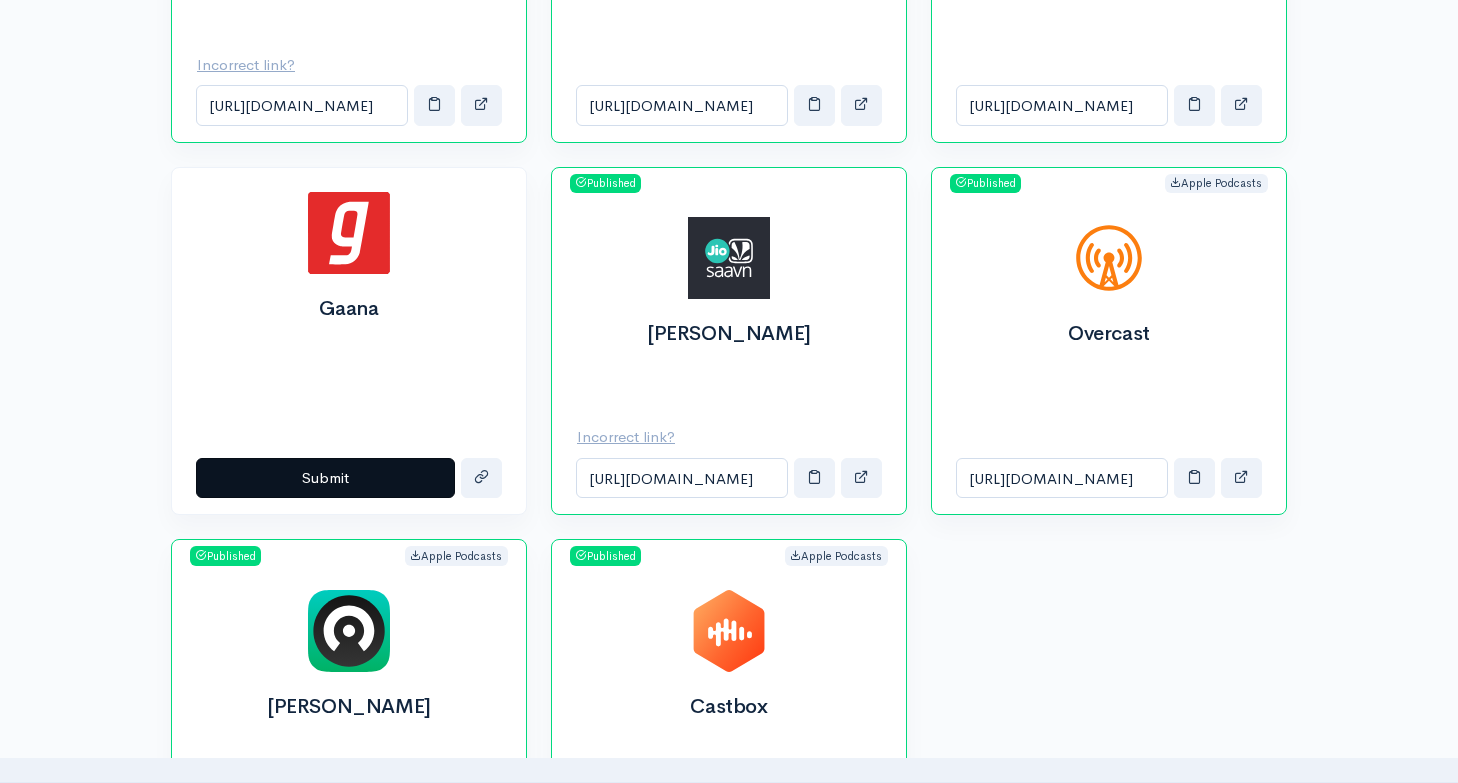 click on "Submit" at bounding box center [325, 478] 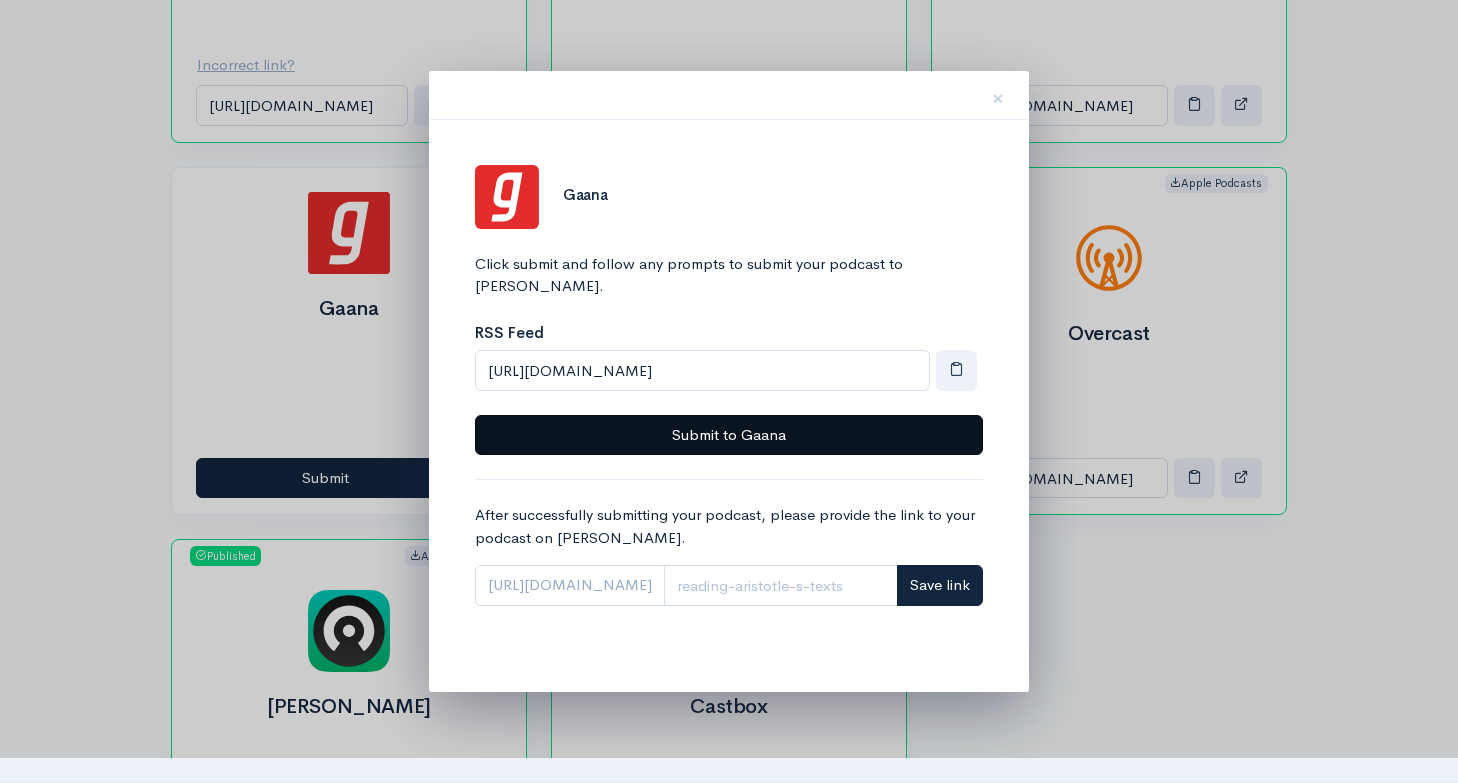 click on "Submit to Gaana" at bounding box center (729, 435) 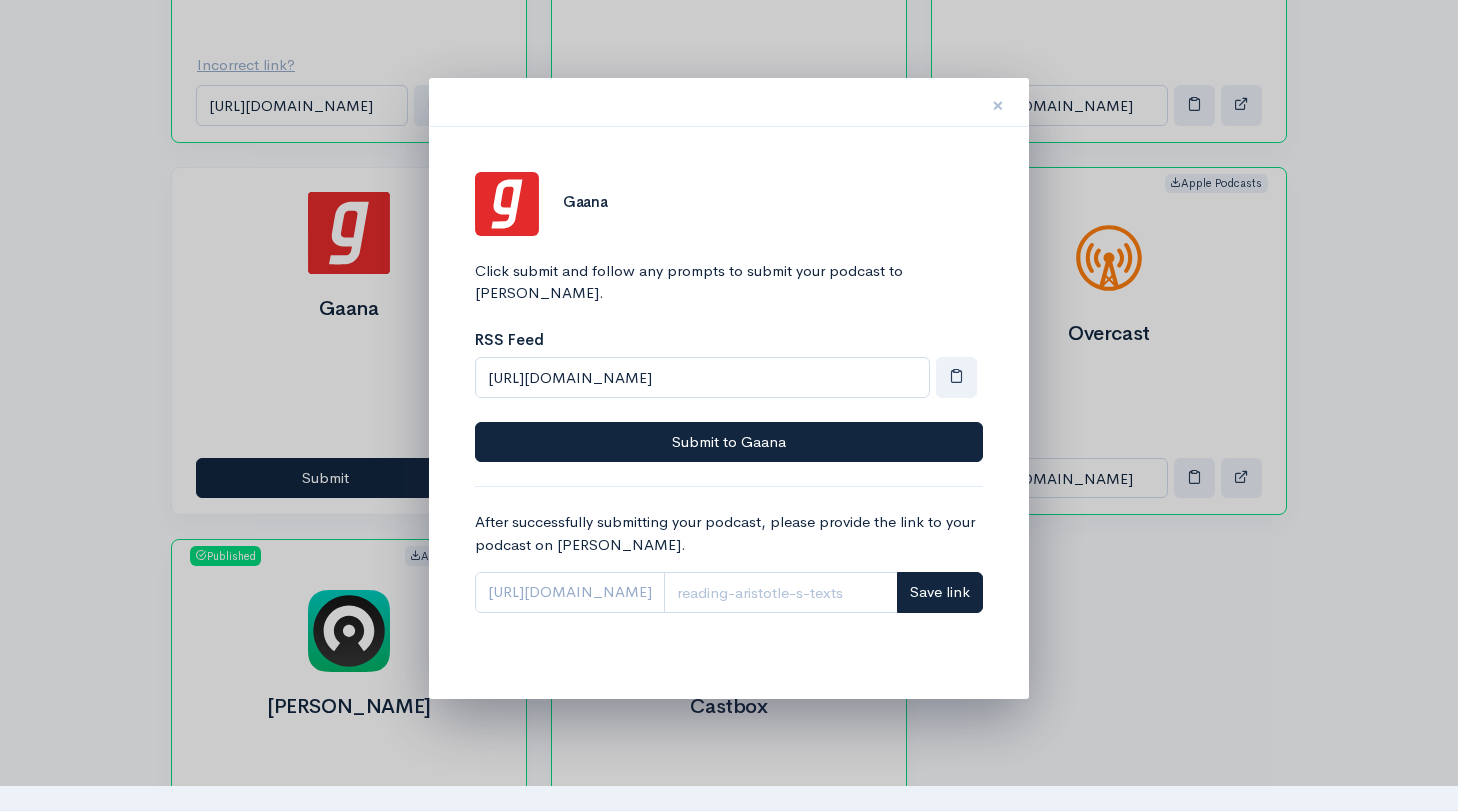 click on "×" at bounding box center (998, 102) 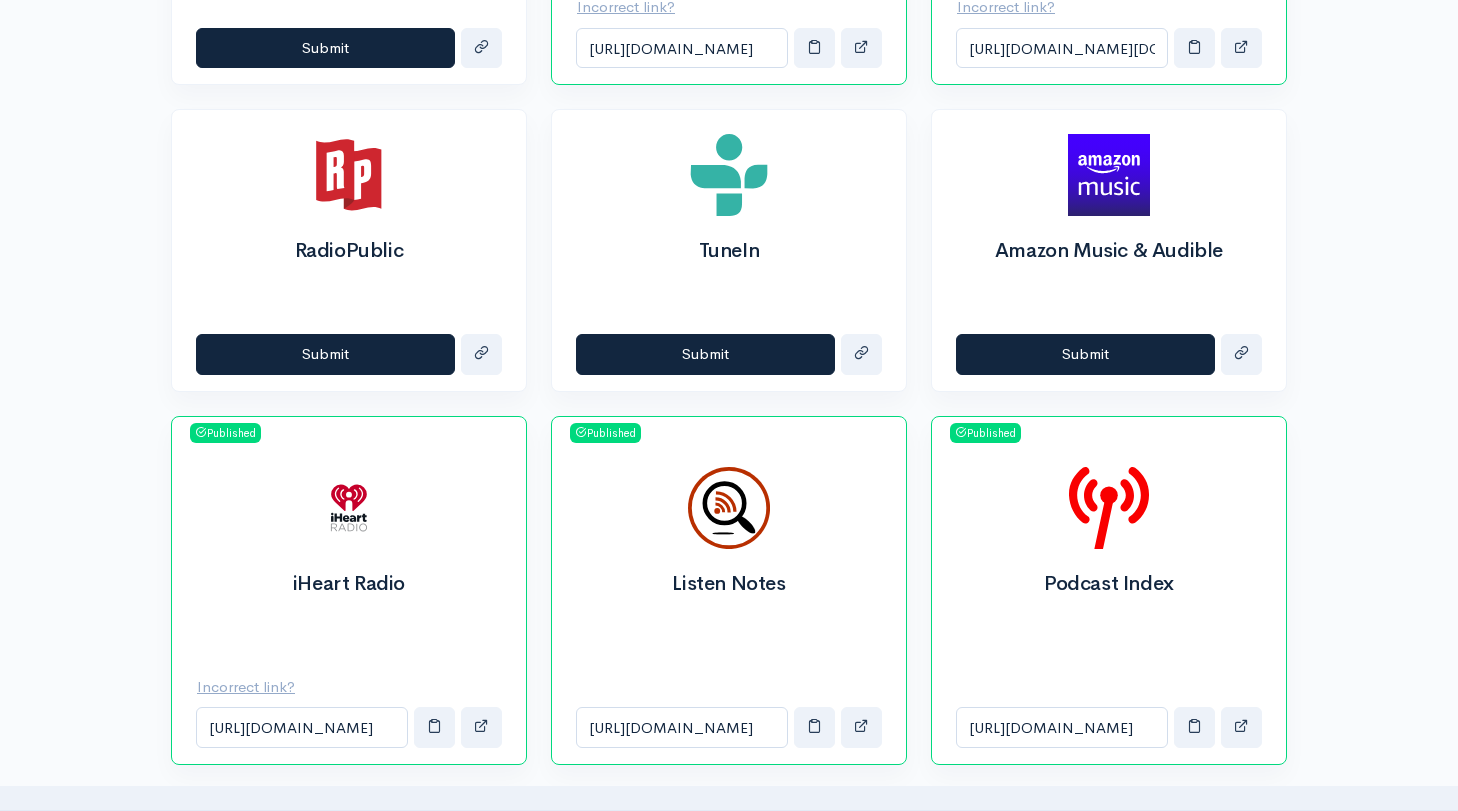 scroll, scrollTop: 1237, scrollLeft: 0, axis: vertical 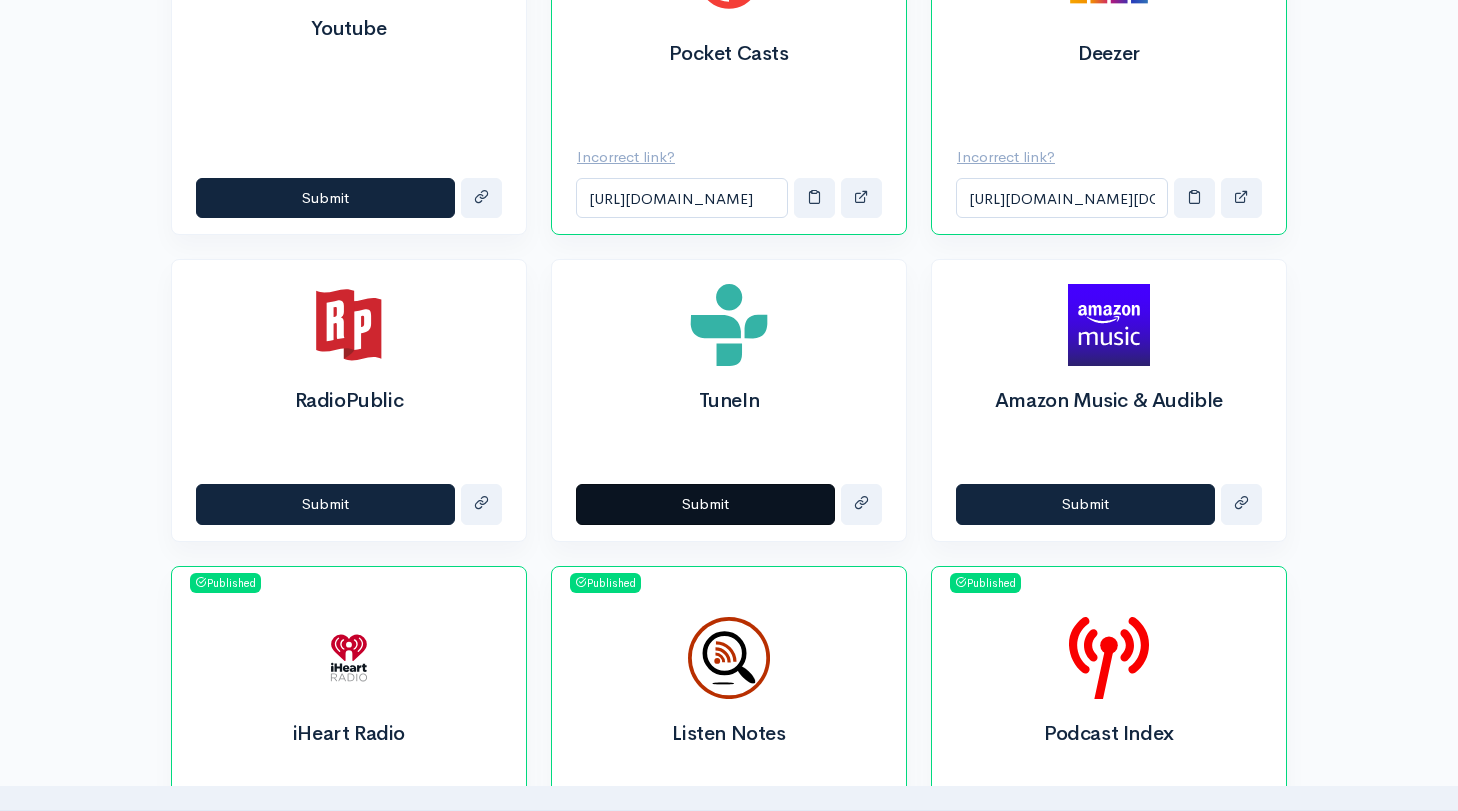 click on "Submit" at bounding box center (705, 504) 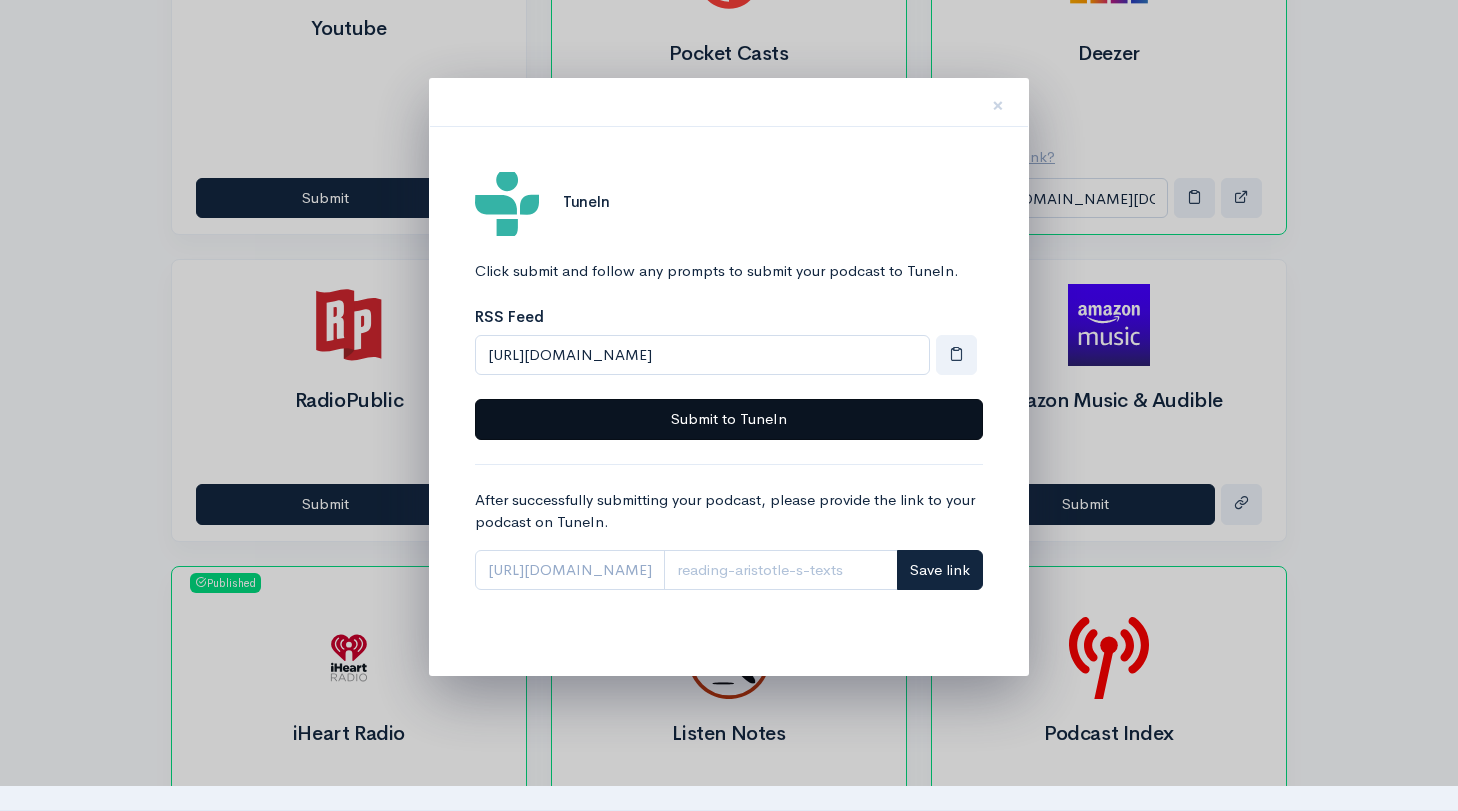 click on "Submit to TuneIn" at bounding box center (729, 419) 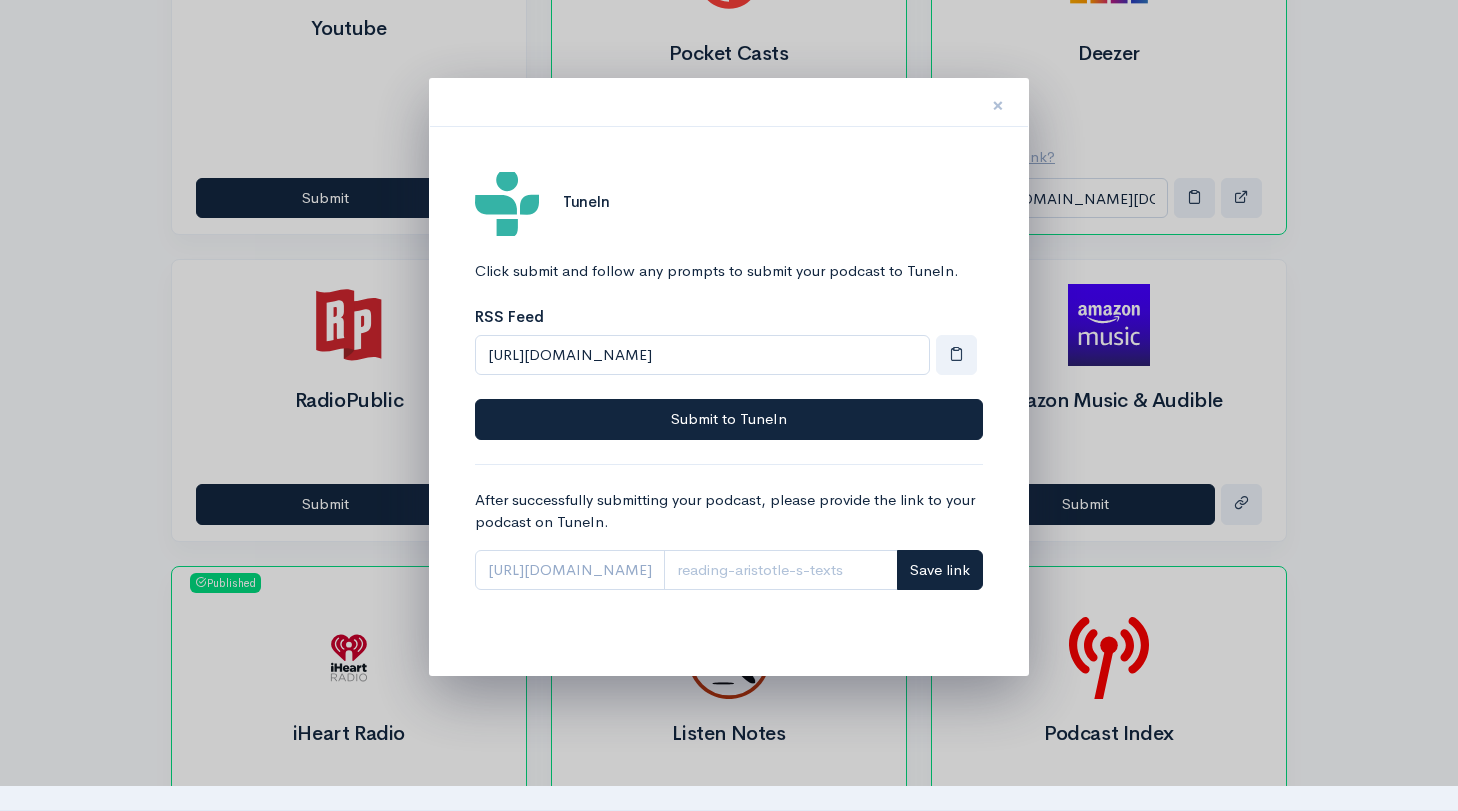click on "×" at bounding box center [998, 105] 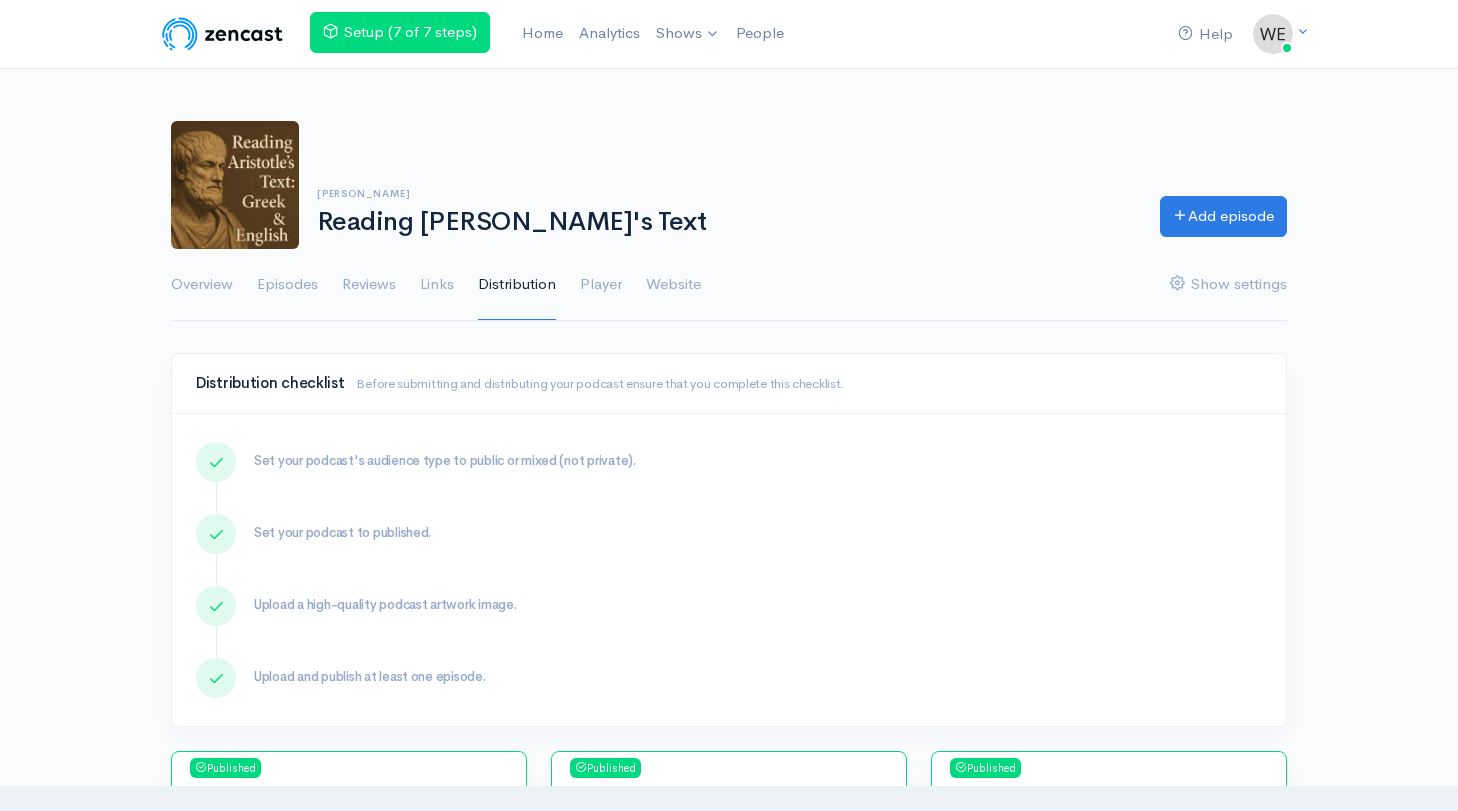 scroll, scrollTop: 0, scrollLeft: 0, axis: both 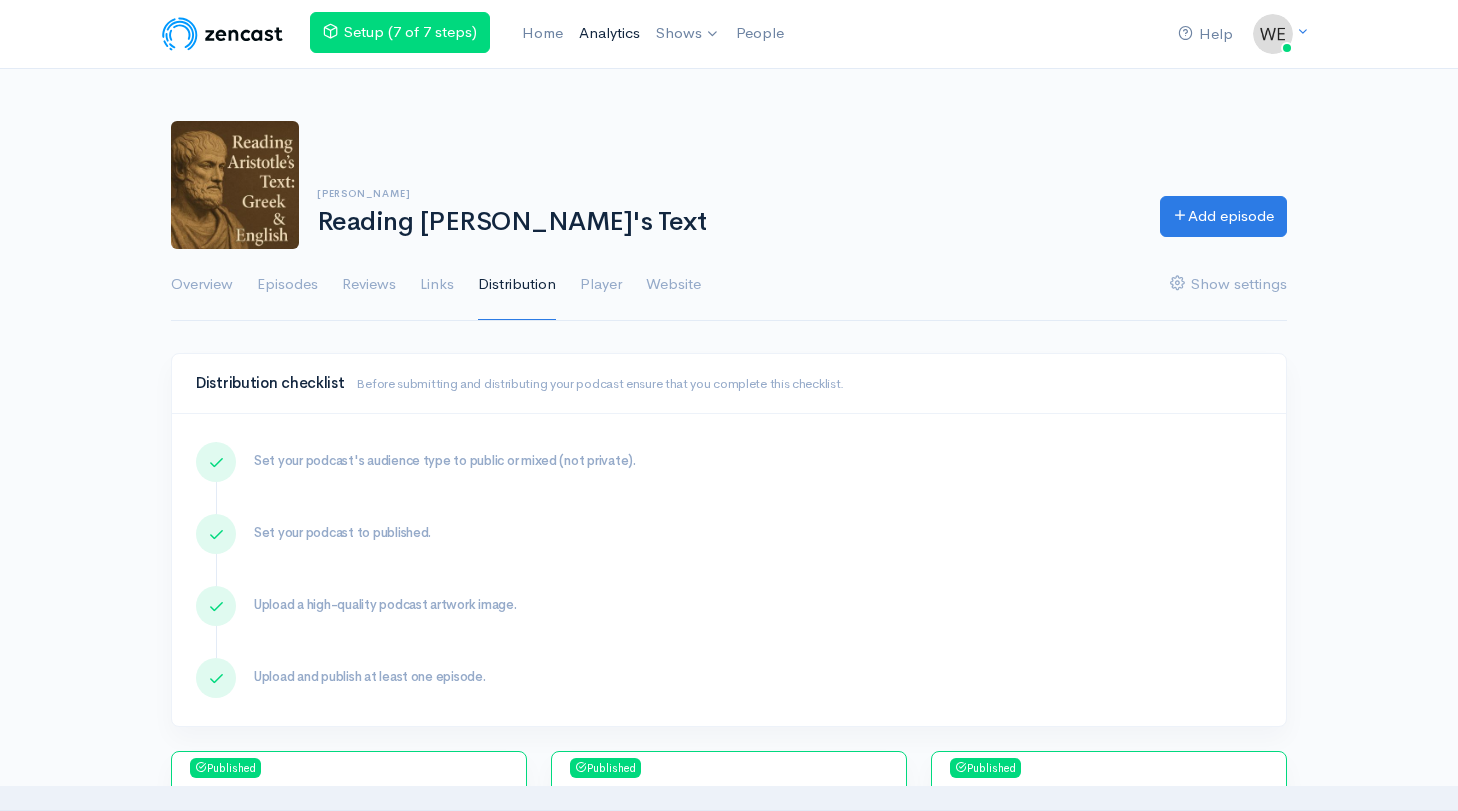 click on "Analytics" at bounding box center (609, 33) 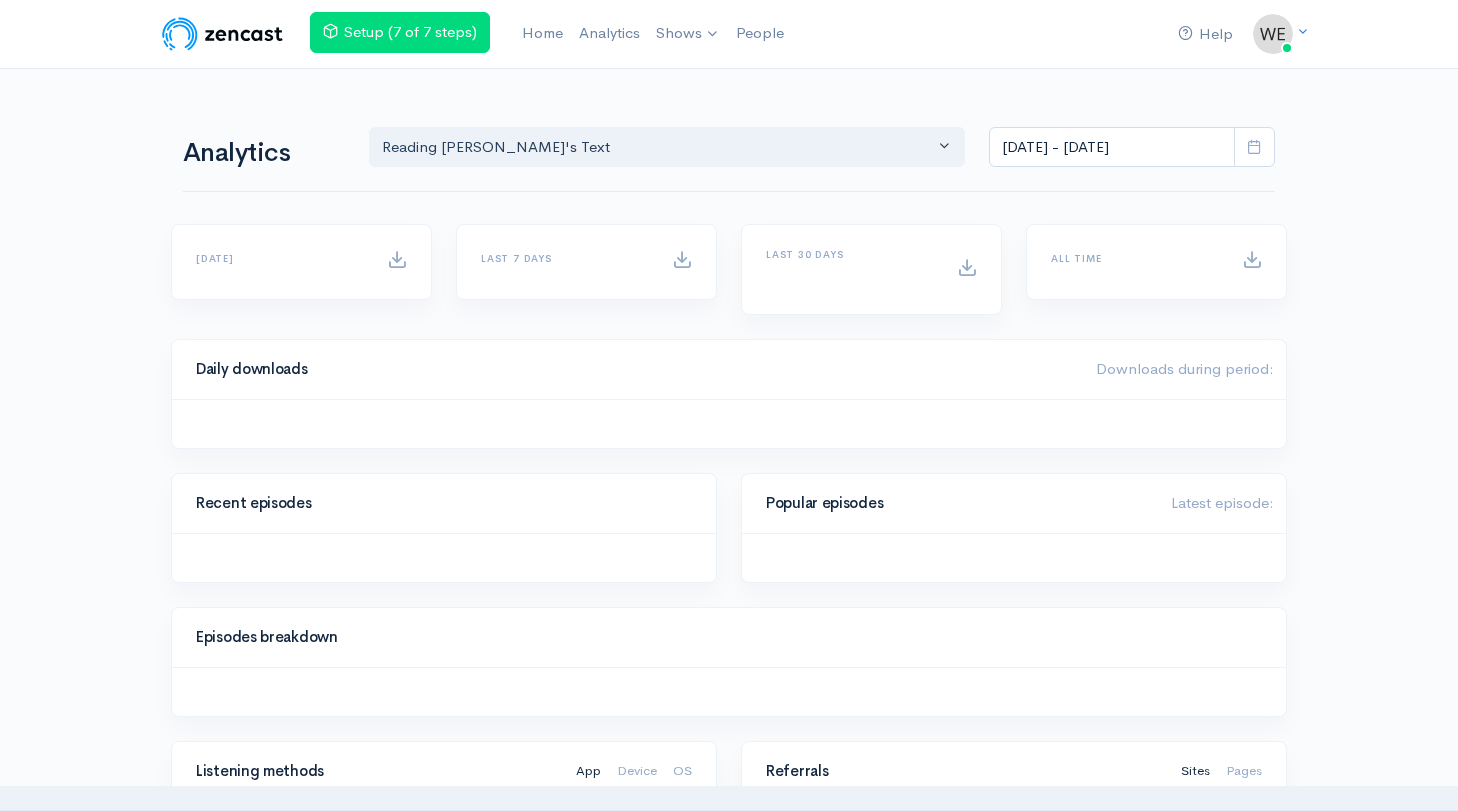 scroll, scrollTop: 0, scrollLeft: 0, axis: both 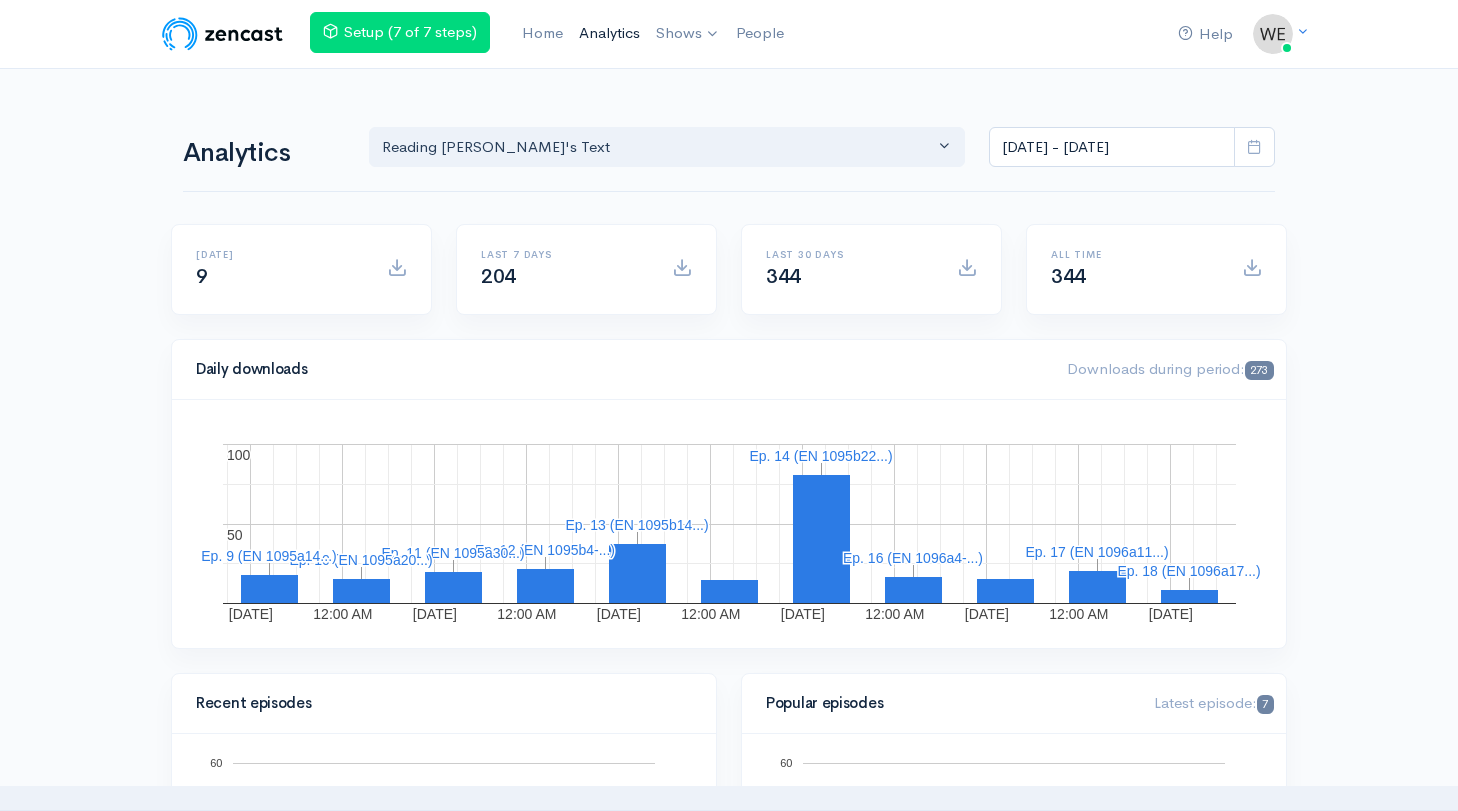 click on "Analytics" at bounding box center (609, 33) 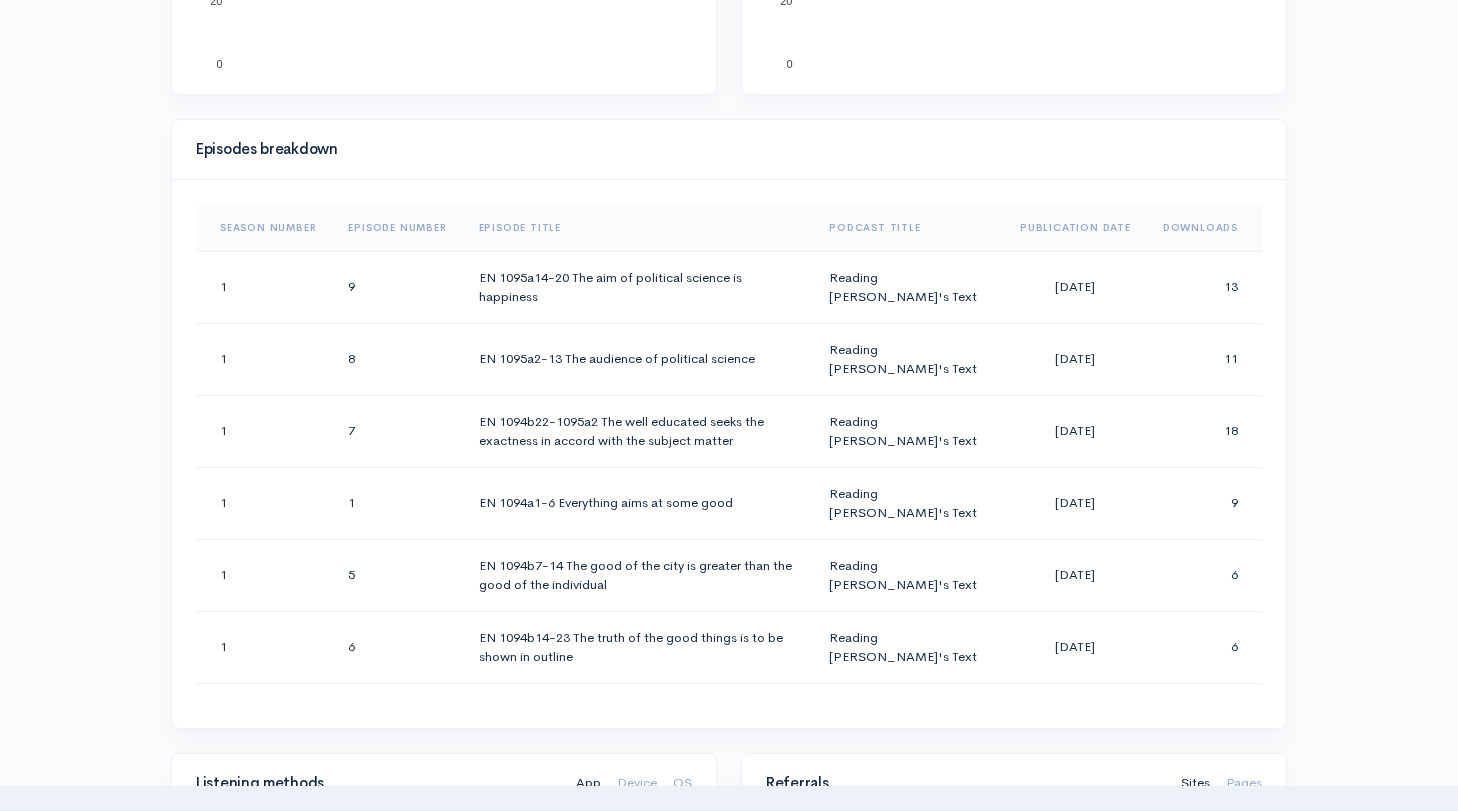 scroll, scrollTop: 953, scrollLeft: 0, axis: vertical 